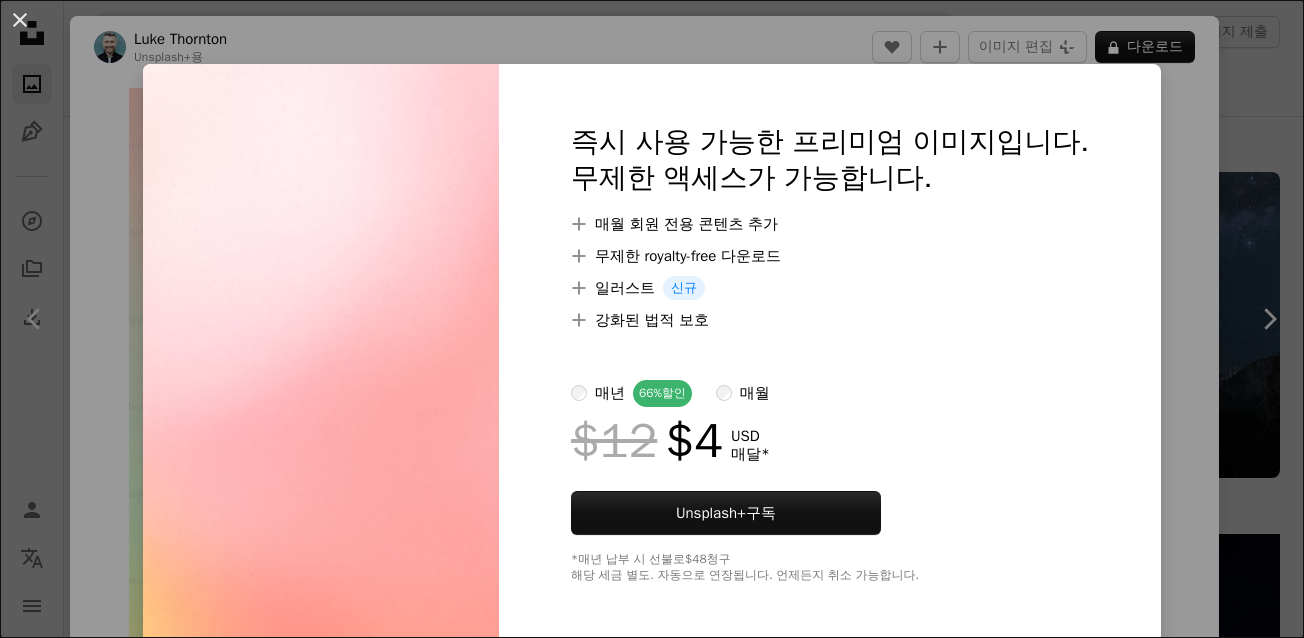 scroll, scrollTop: 6000, scrollLeft: 0, axis: vertical 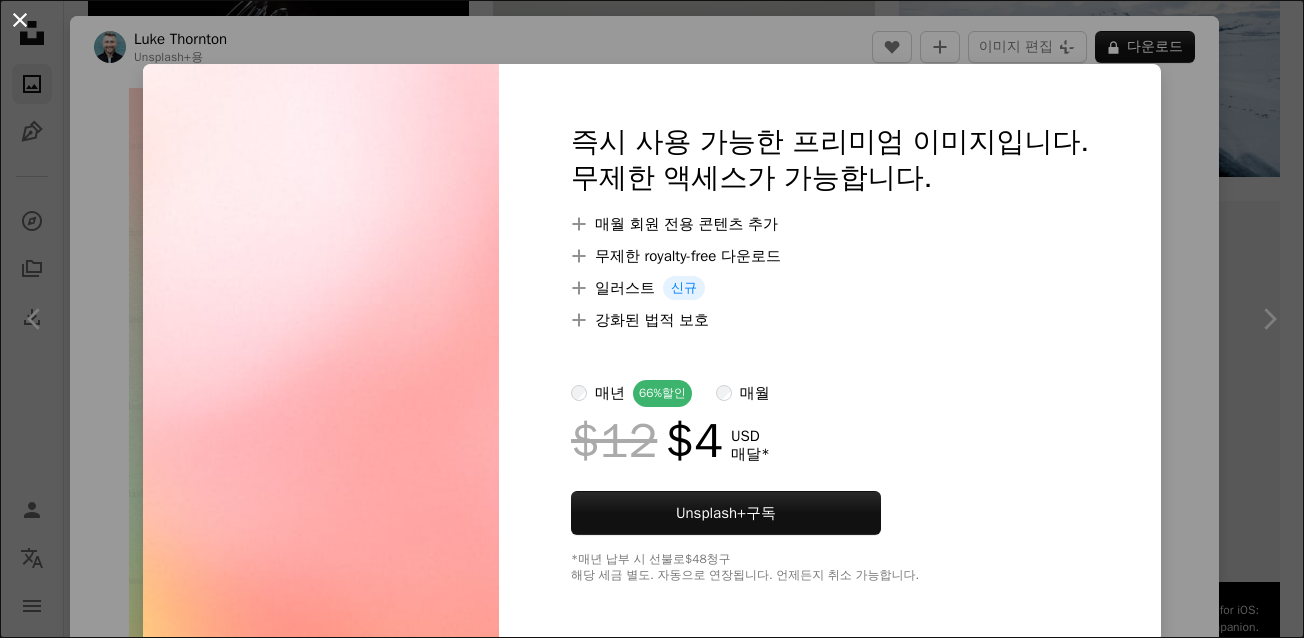 click on "An X shape" at bounding box center (20, 20) 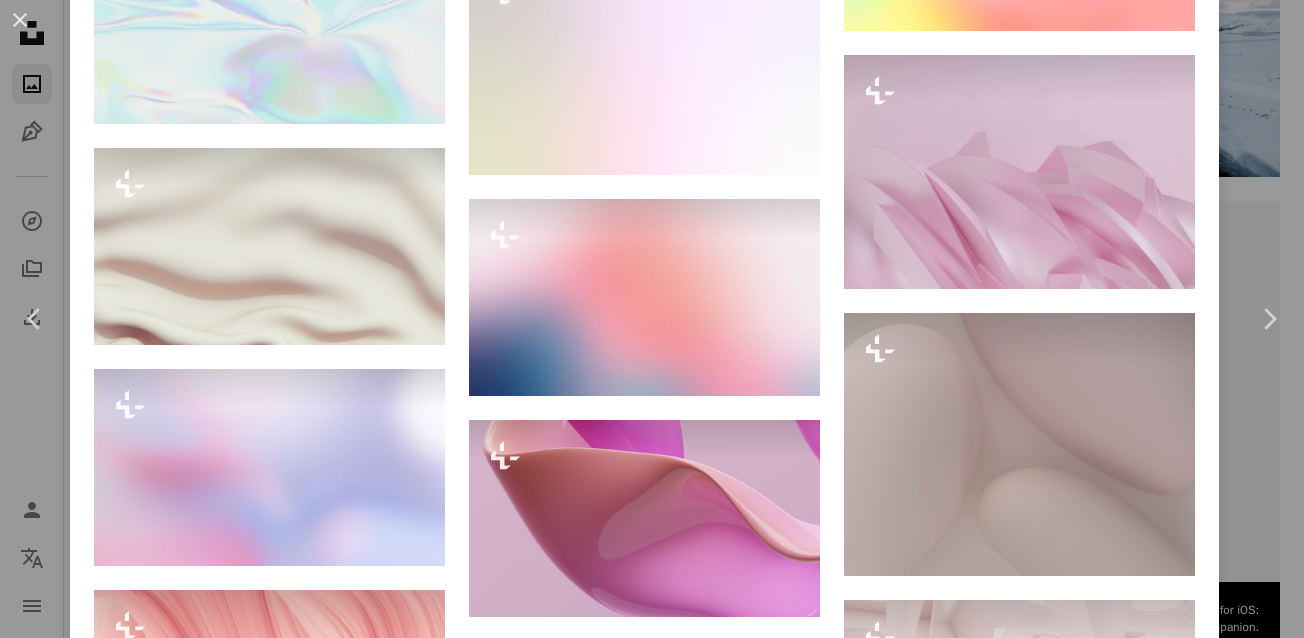 scroll, scrollTop: 7894, scrollLeft: 0, axis: vertical 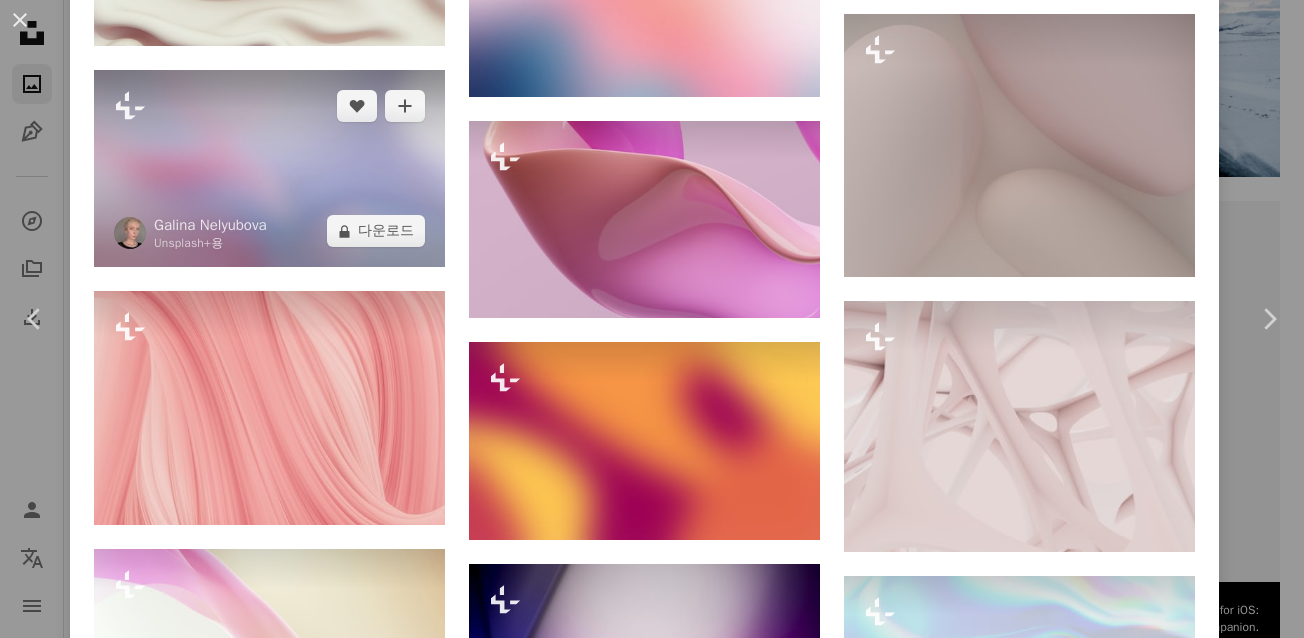 click at bounding box center (269, 168) 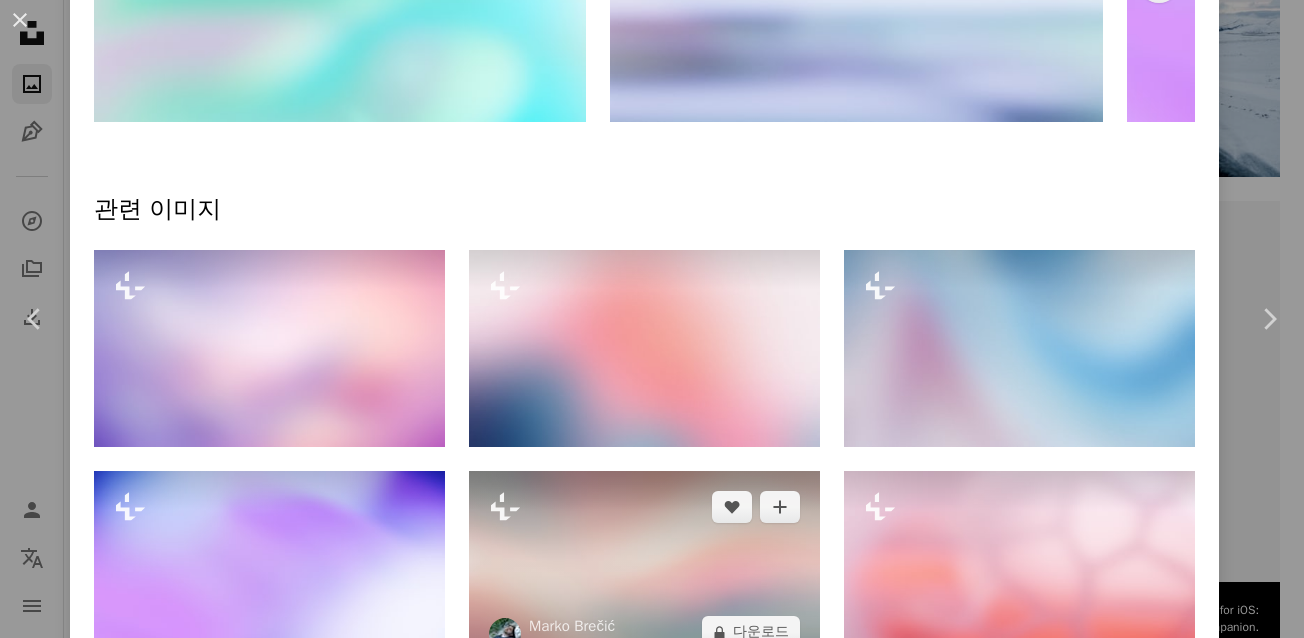scroll, scrollTop: 1600, scrollLeft: 0, axis: vertical 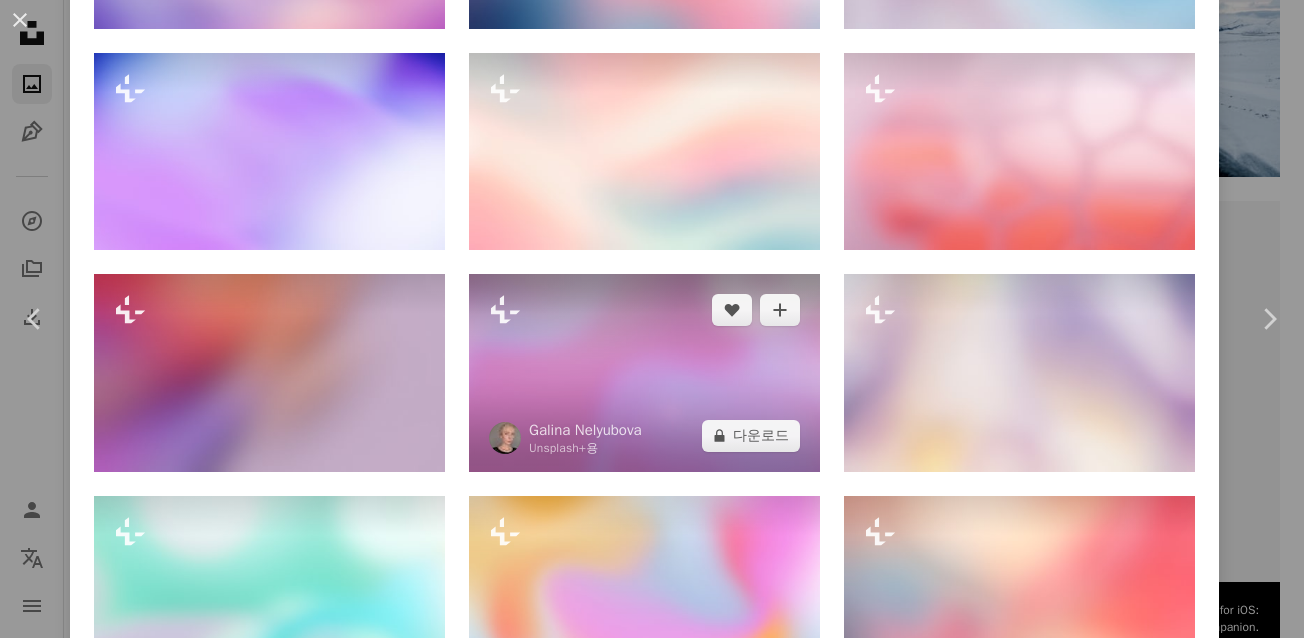 click at bounding box center [644, 372] 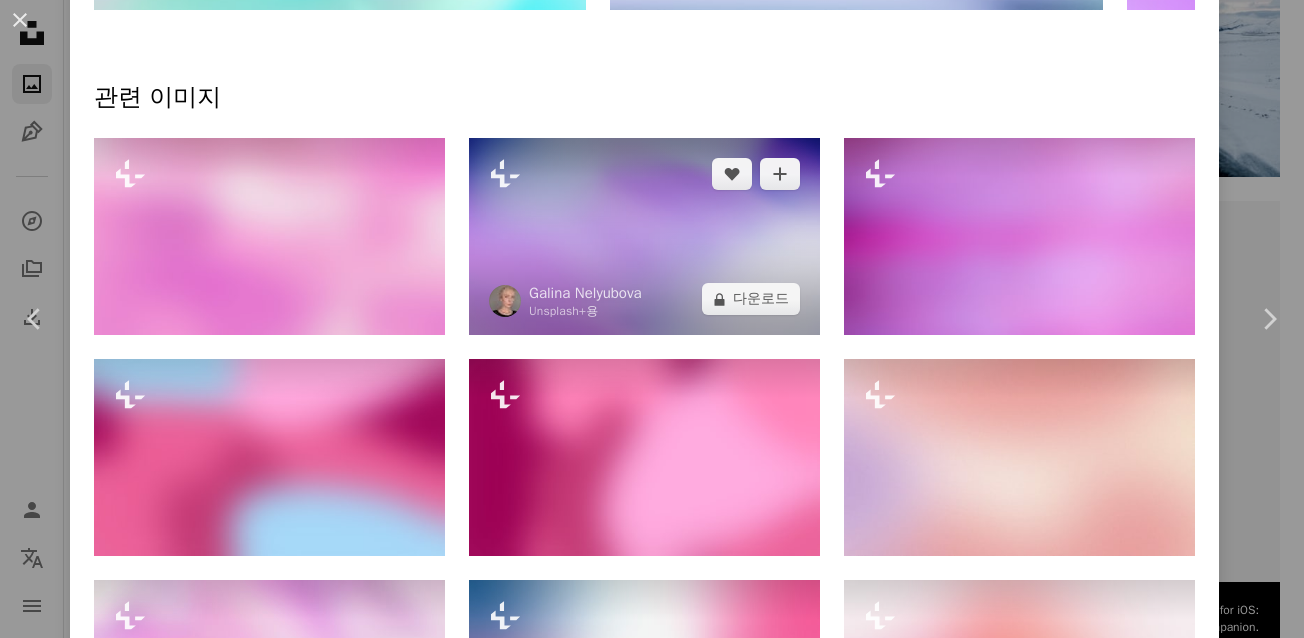 scroll, scrollTop: 1100, scrollLeft: 0, axis: vertical 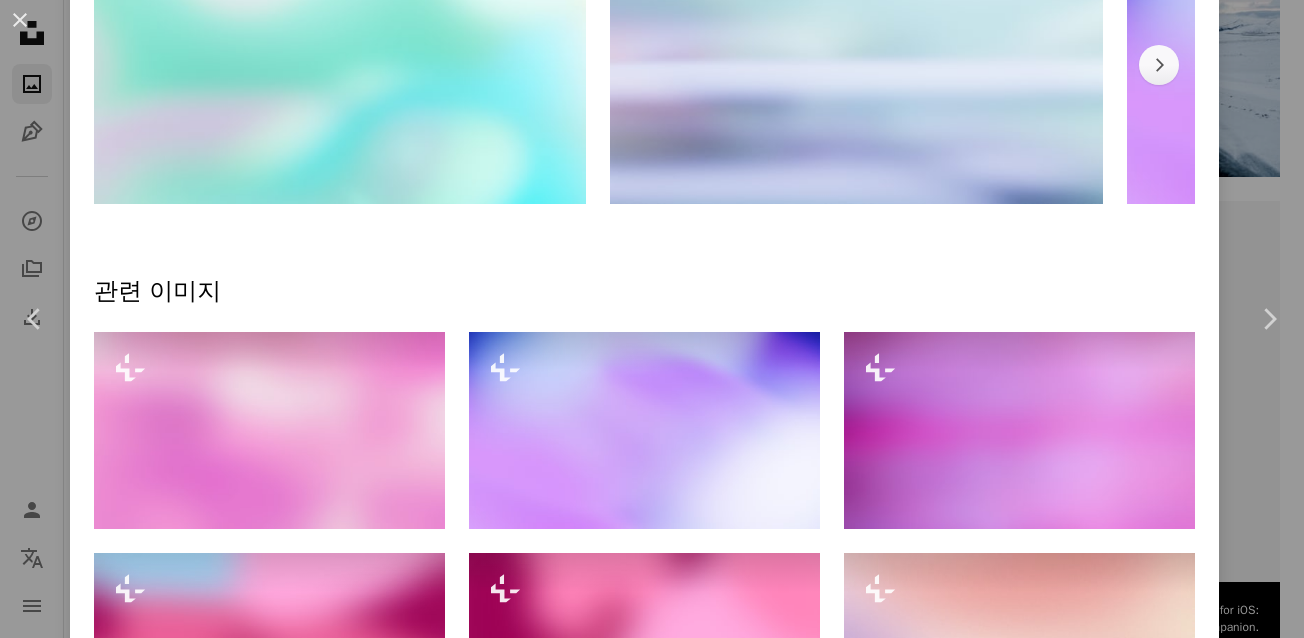 click at bounding box center [340, 65] 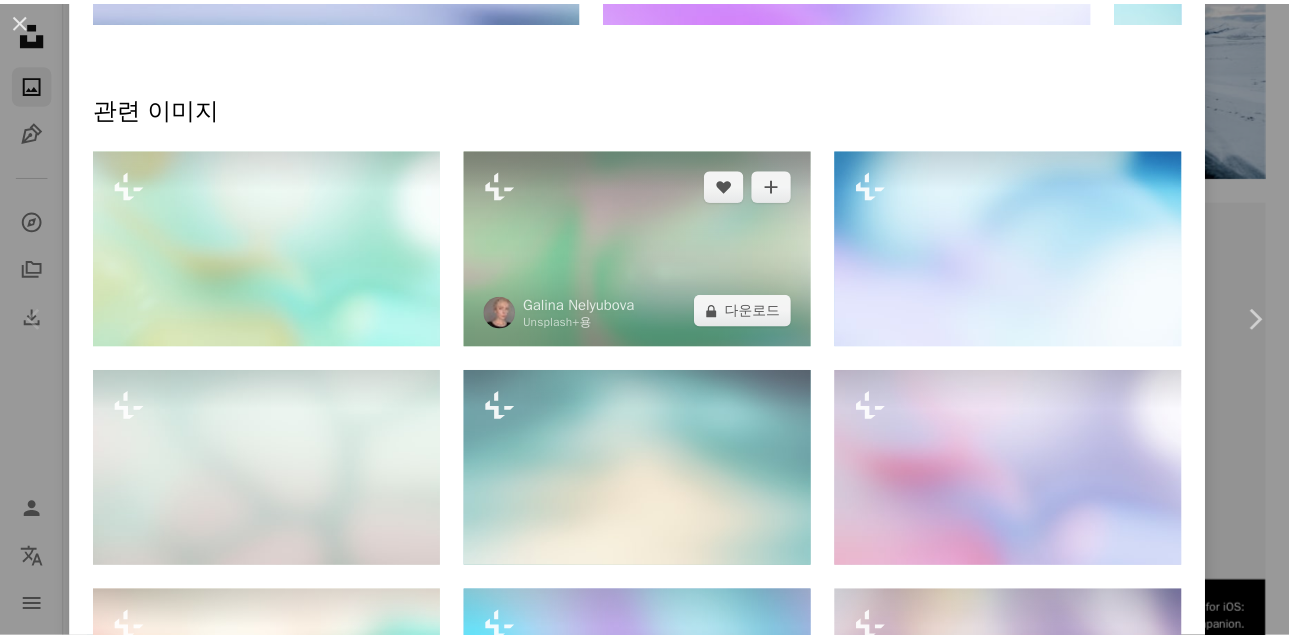 scroll, scrollTop: 1300, scrollLeft: 0, axis: vertical 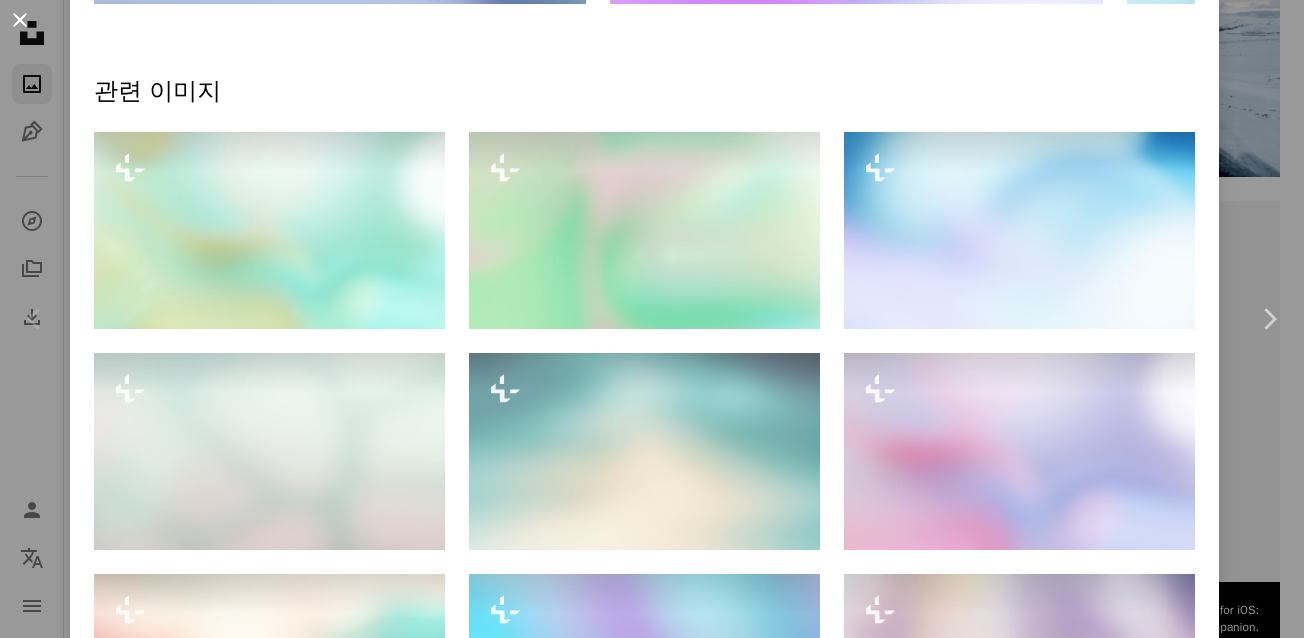 click on "An X shape" at bounding box center (20, 20) 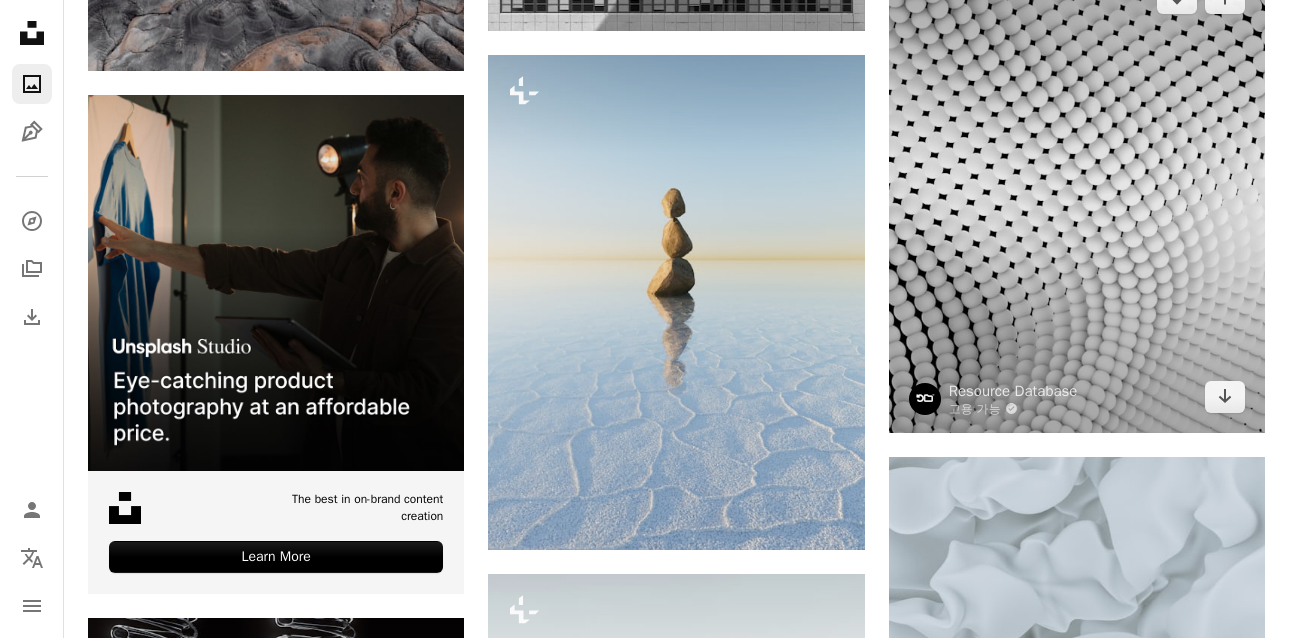 scroll, scrollTop: 4800, scrollLeft: 0, axis: vertical 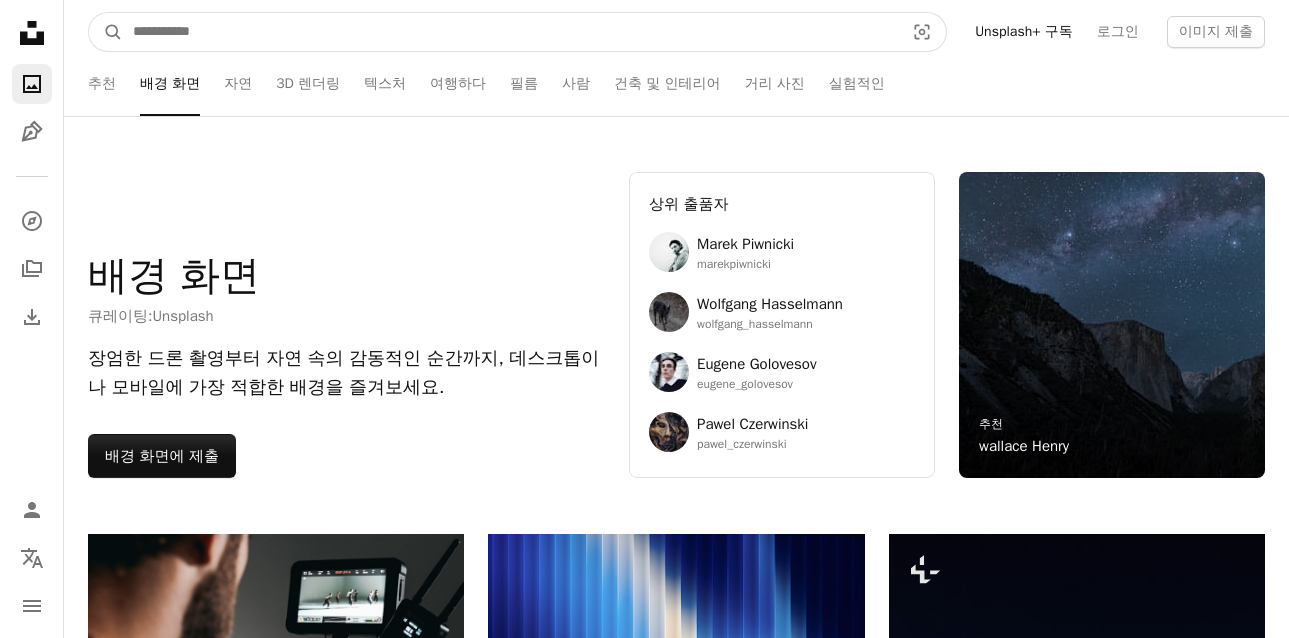 click at bounding box center [510, 32] 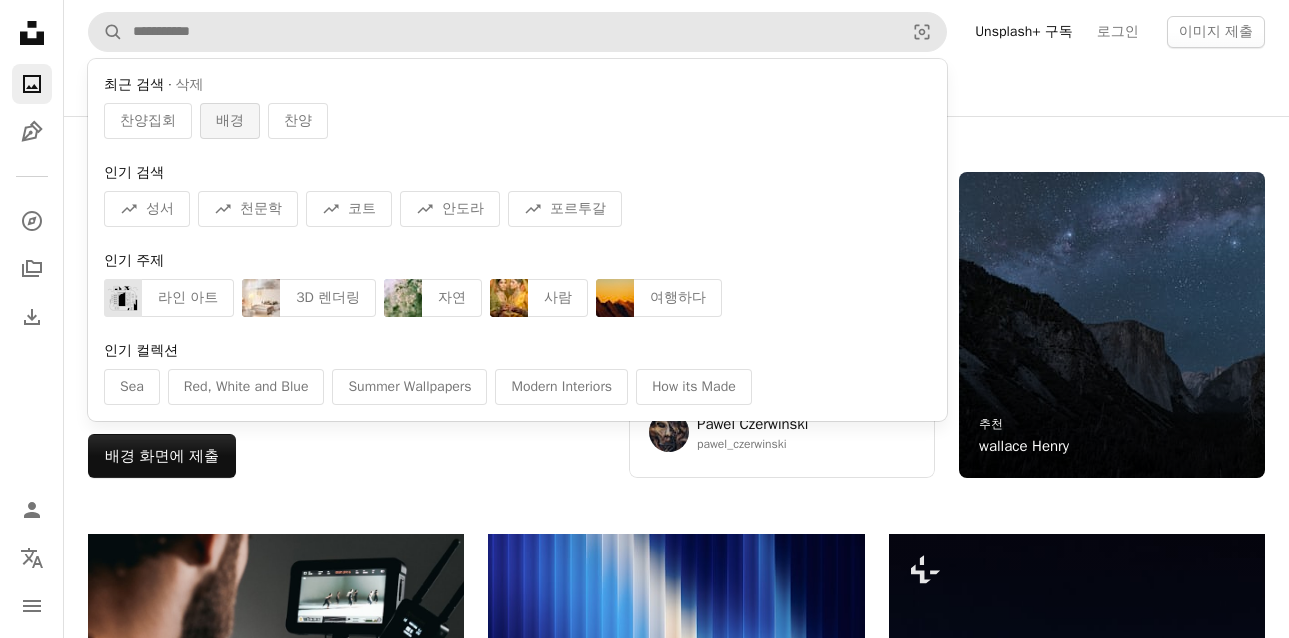 click on "배경" at bounding box center (230, 121) 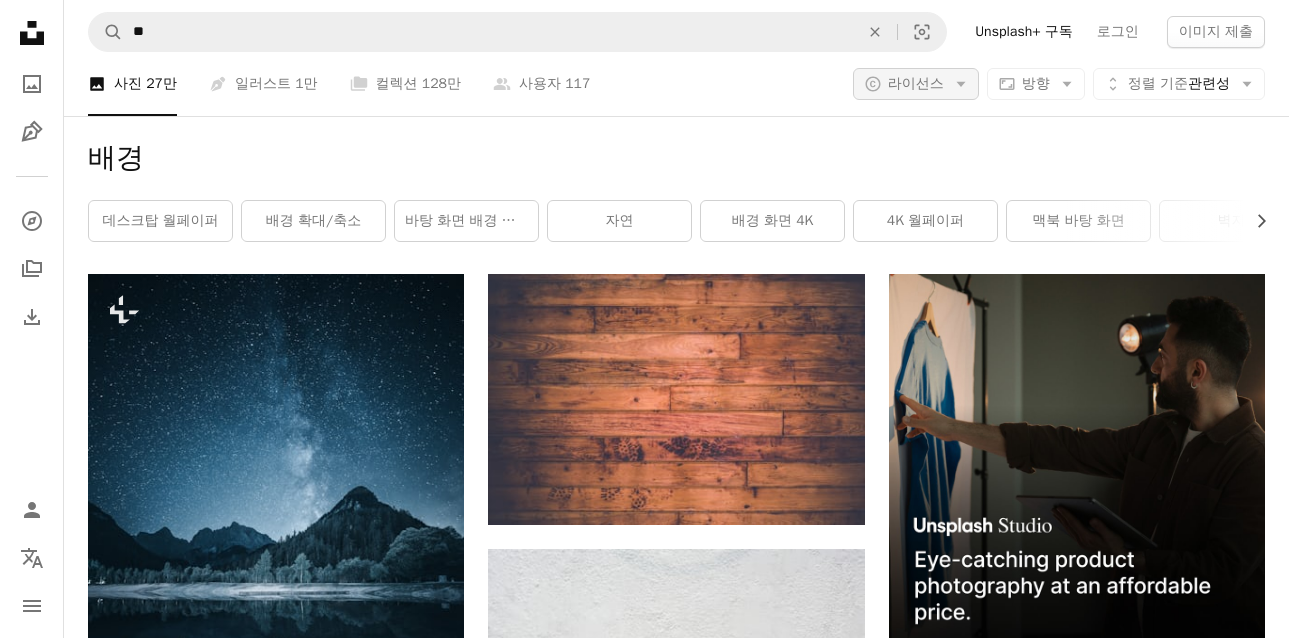 click on "라이선스" at bounding box center [916, 83] 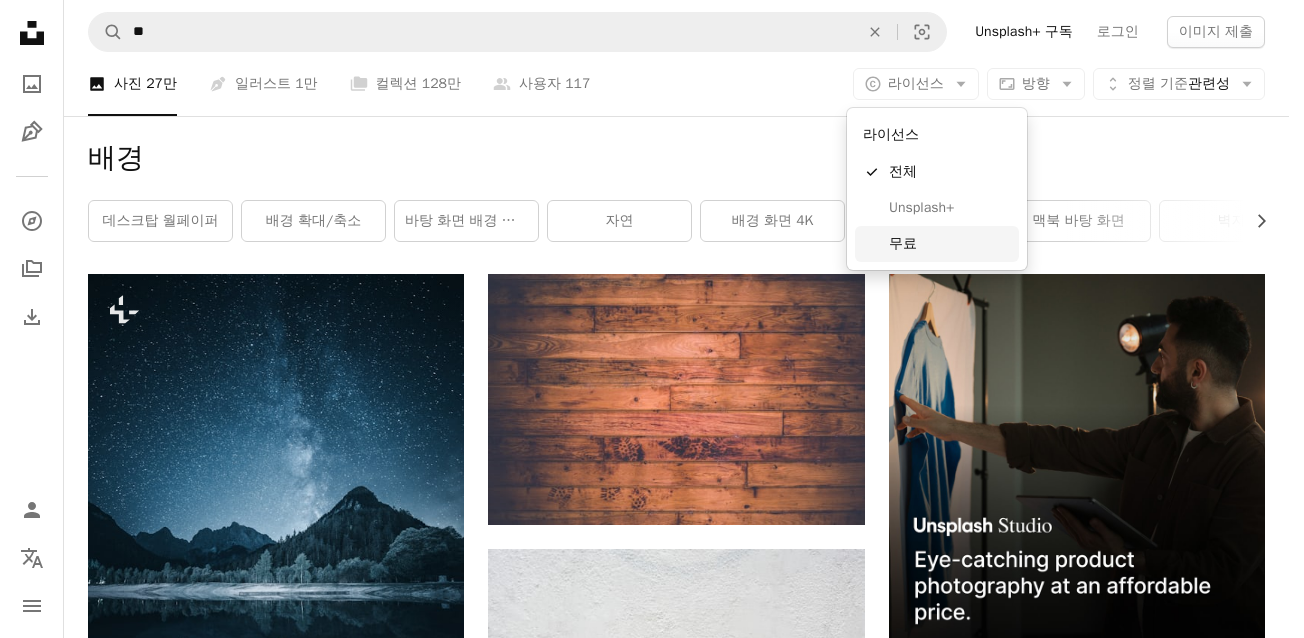click on "무료" at bounding box center (950, 244) 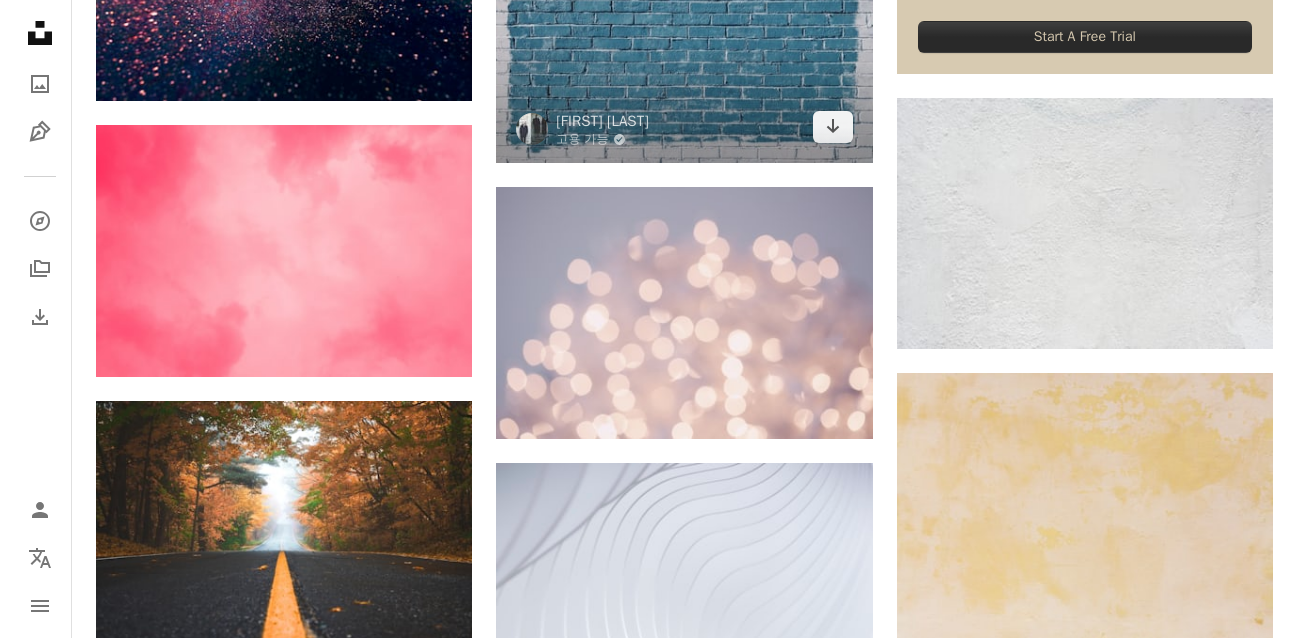 scroll, scrollTop: 700, scrollLeft: 0, axis: vertical 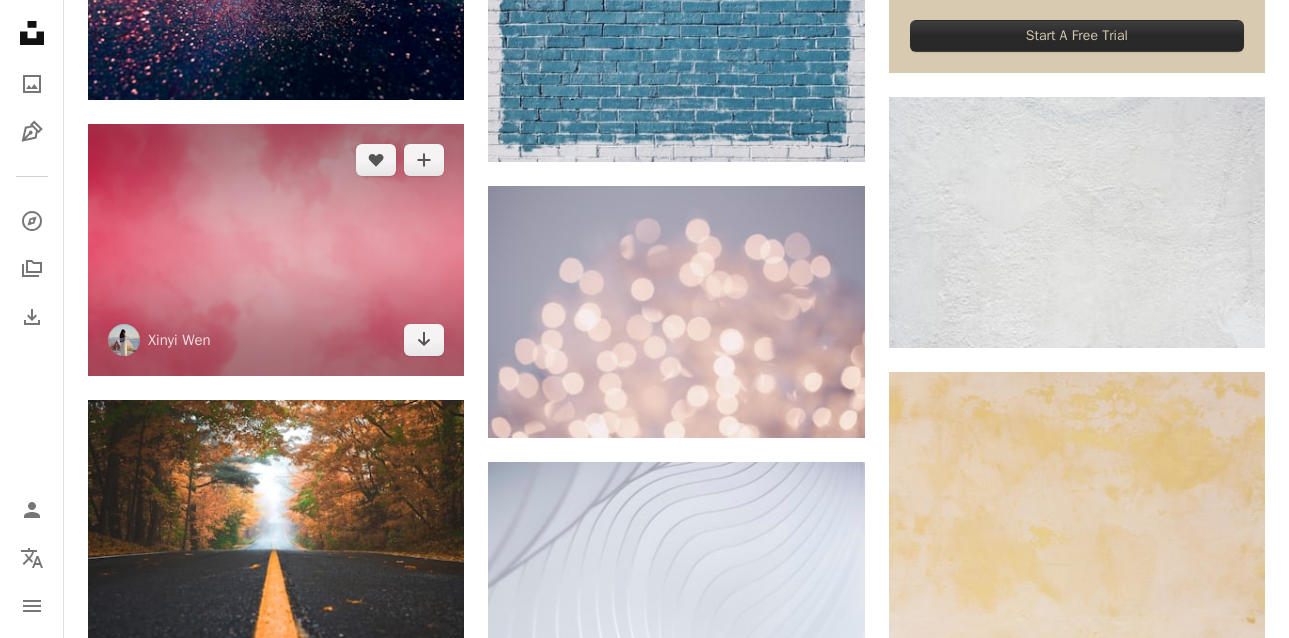click at bounding box center [276, 249] 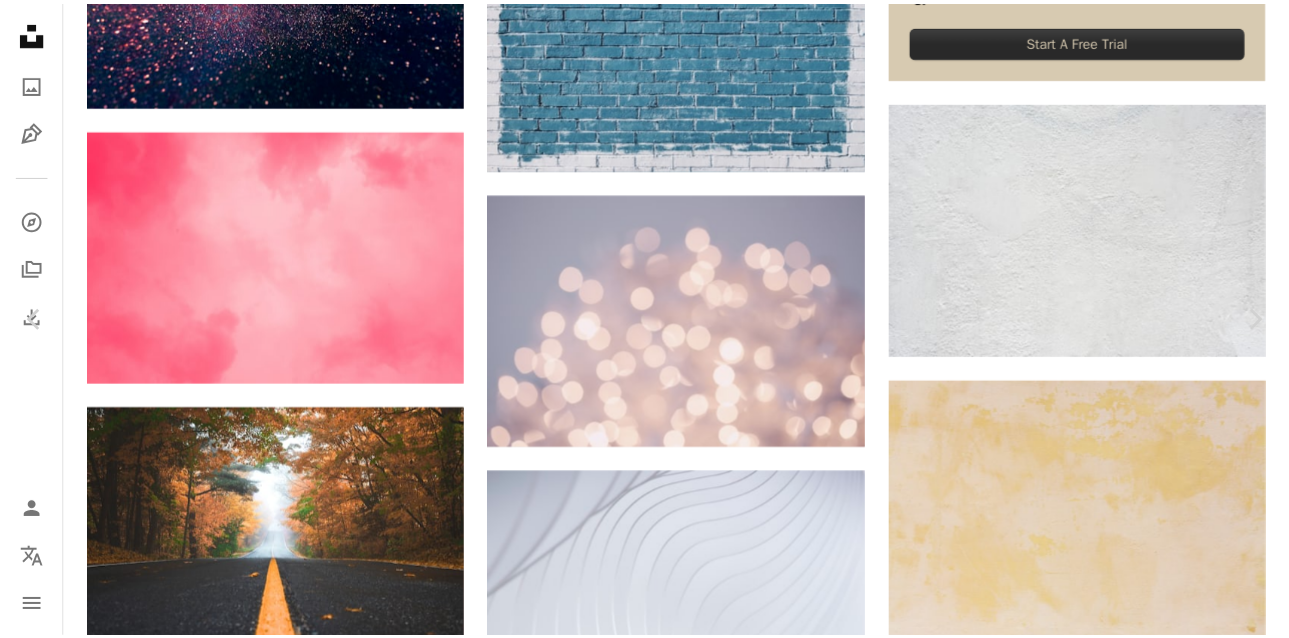 scroll, scrollTop: 2000, scrollLeft: 0, axis: vertical 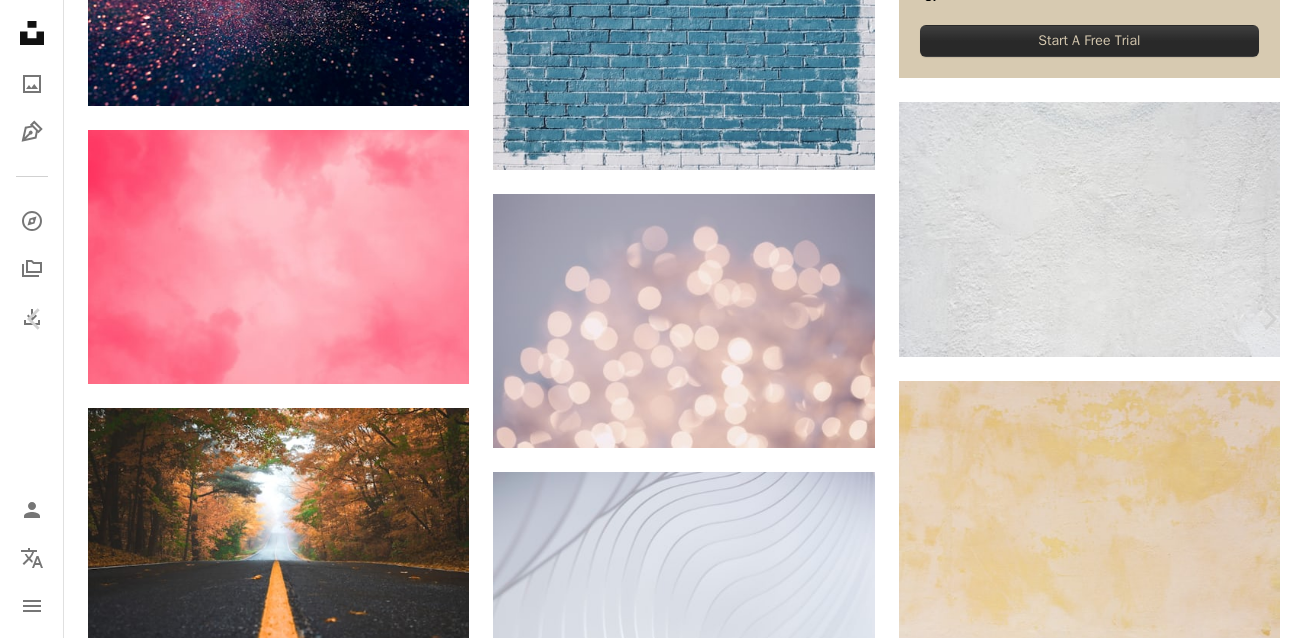 click on "An X shape" at bounding box center [20, 20] 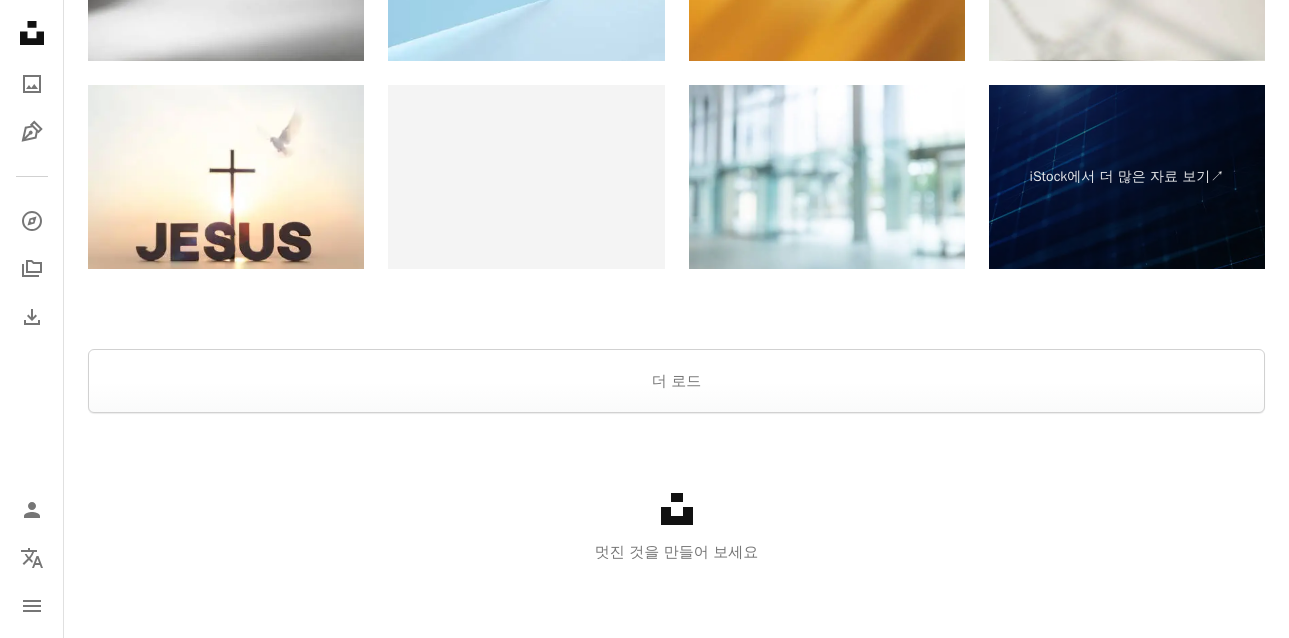 scroll, scrollTop: 3950, scrollLeft: 0, axis: vertical 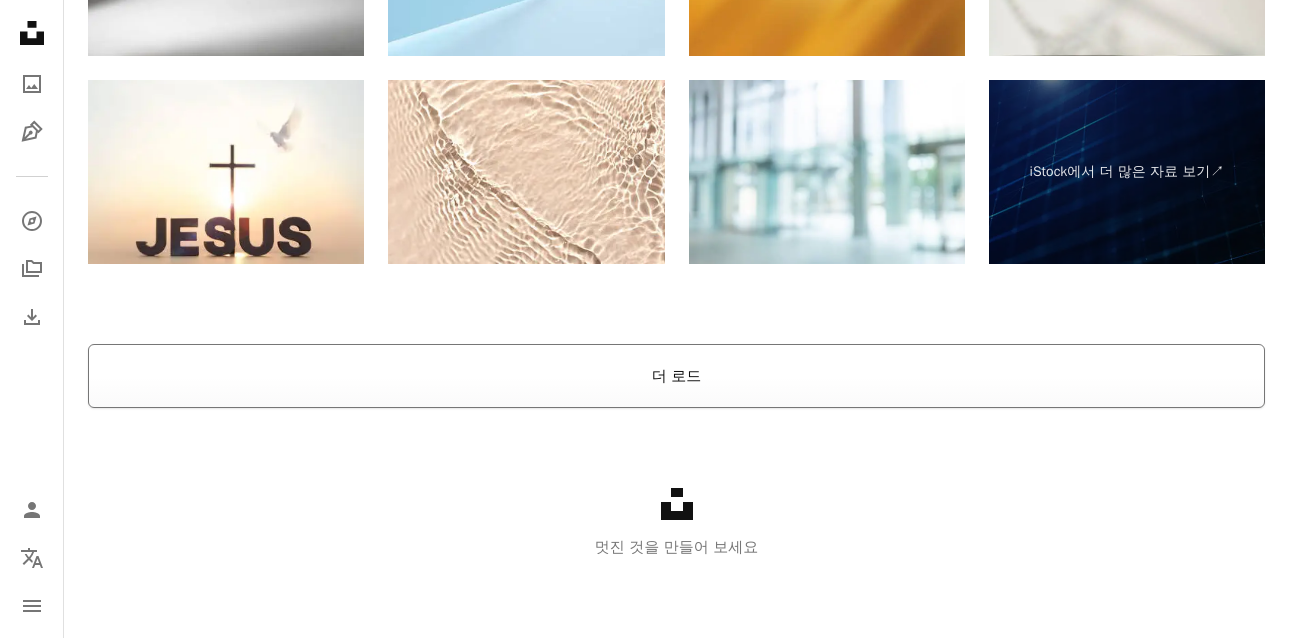 click on "더 로드" at bounding box center (676, 376) 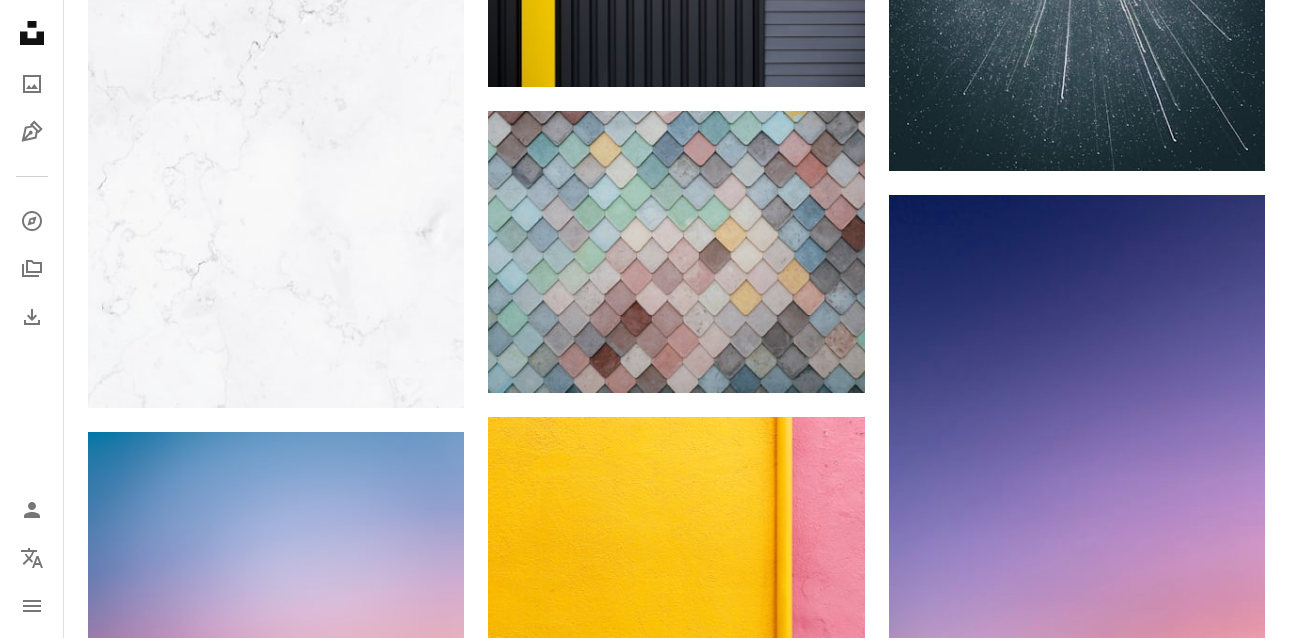 scroll, scrollTop: 9266, scrollLeft: 0, axis: vertical 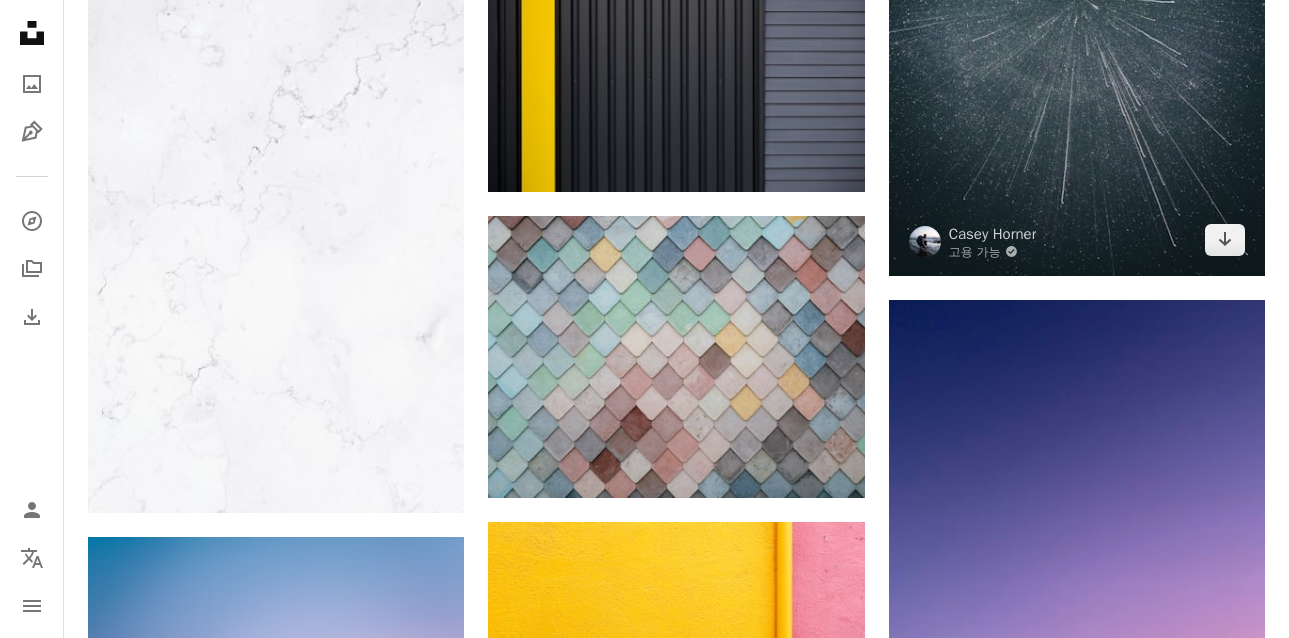 click at bounding box center [1077, -6] 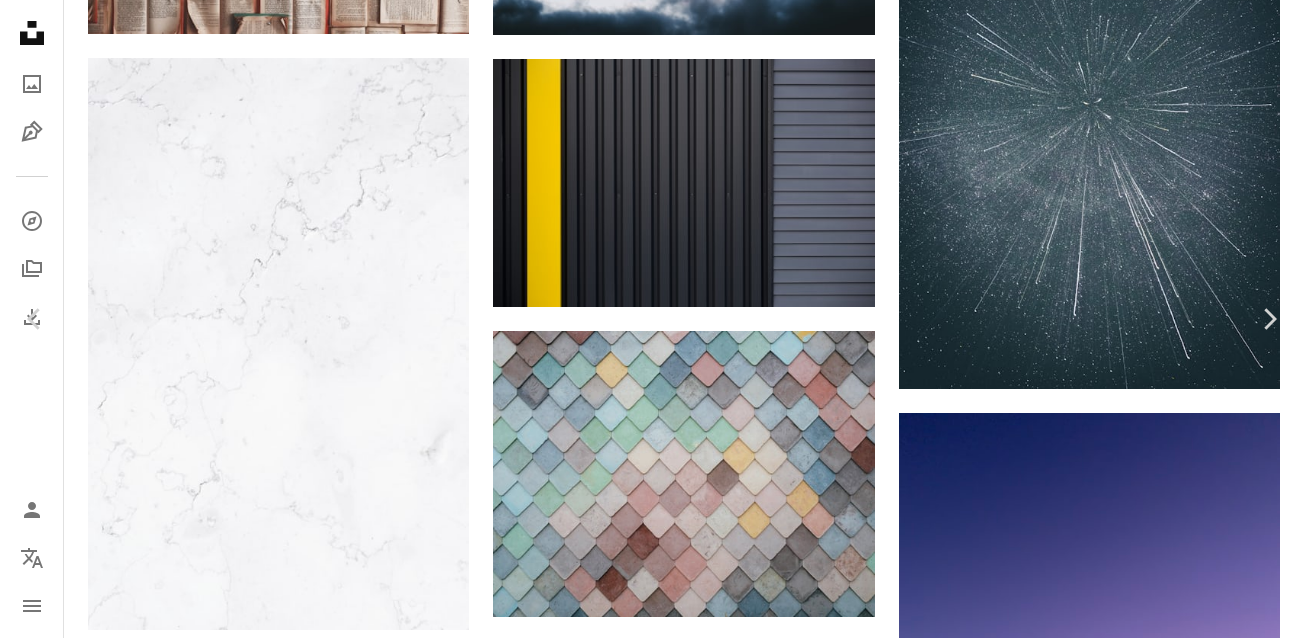 click on "Chevron down" 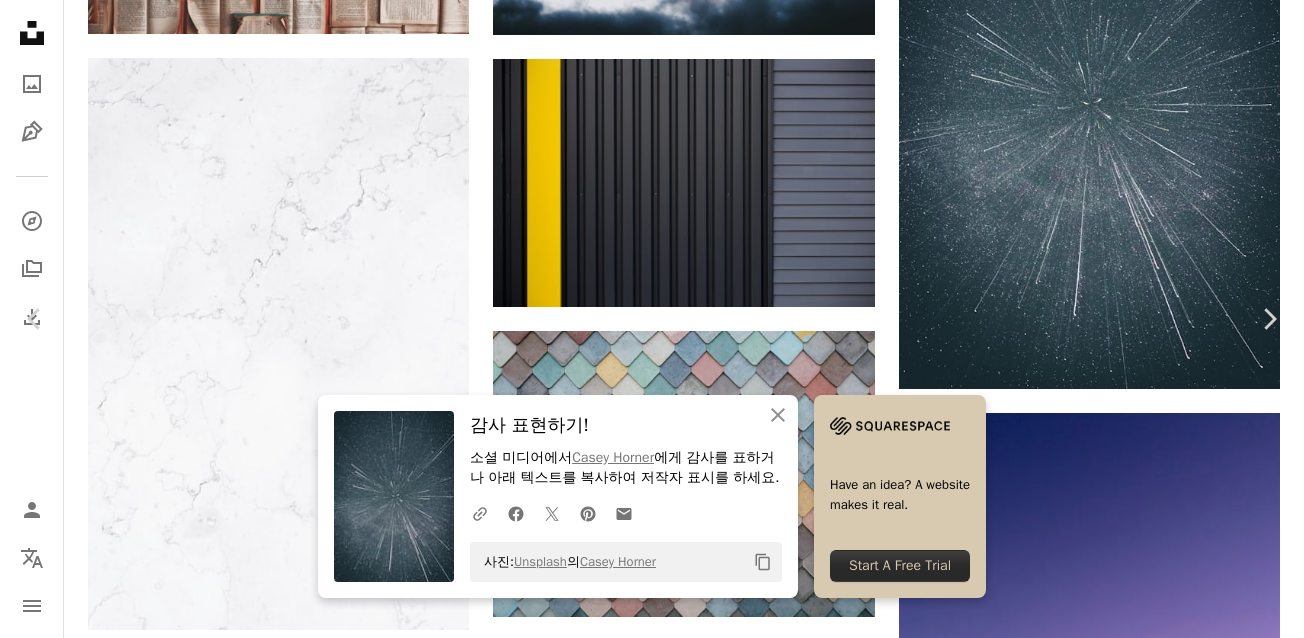 click on "An X shape" at bounding box center [20, 20] 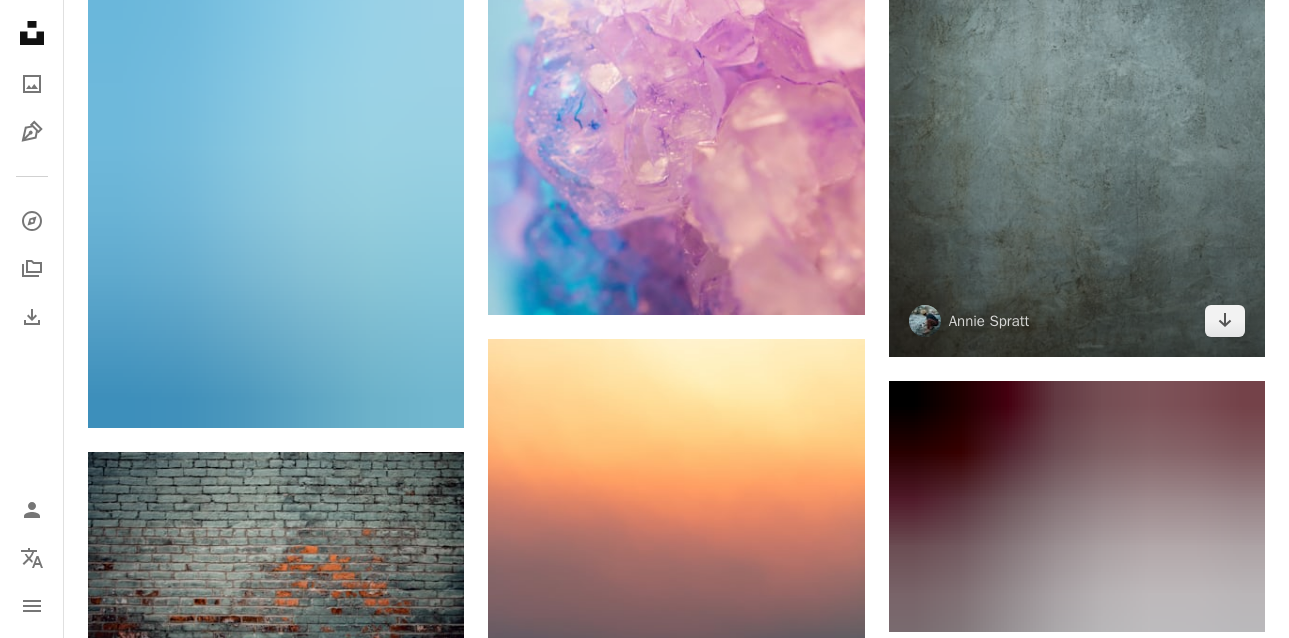 scroll, scrollTop: 27166, scrollLeft: 0, axis: vertical 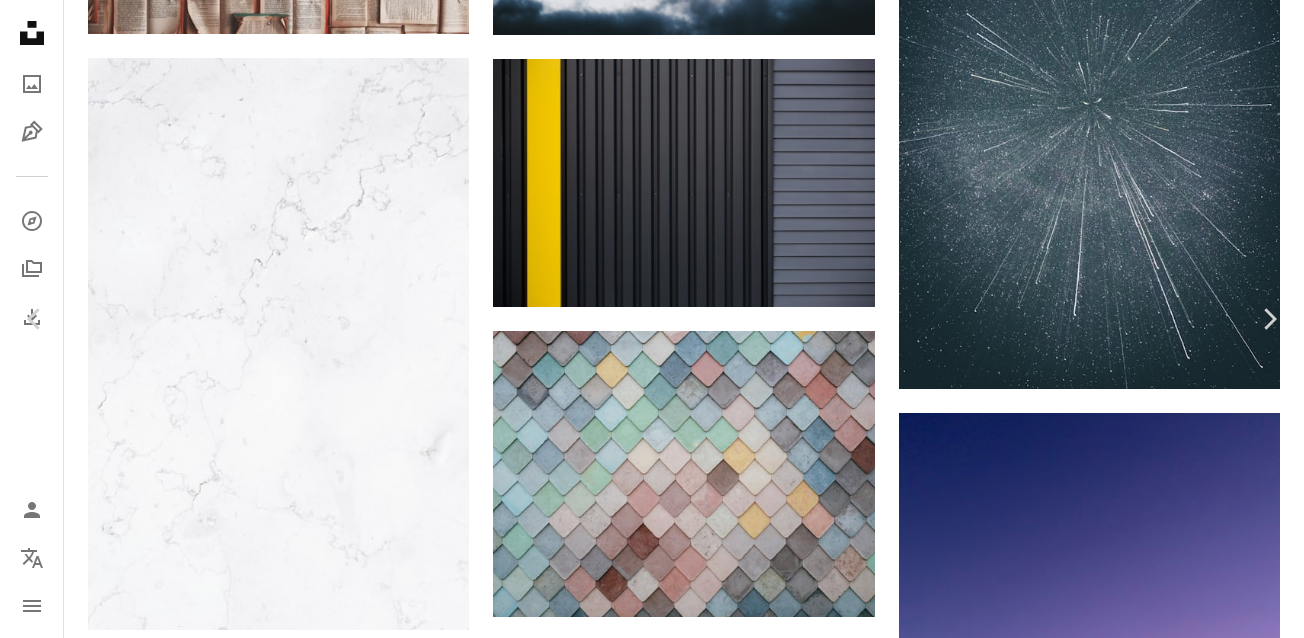 click on "Chevron down" 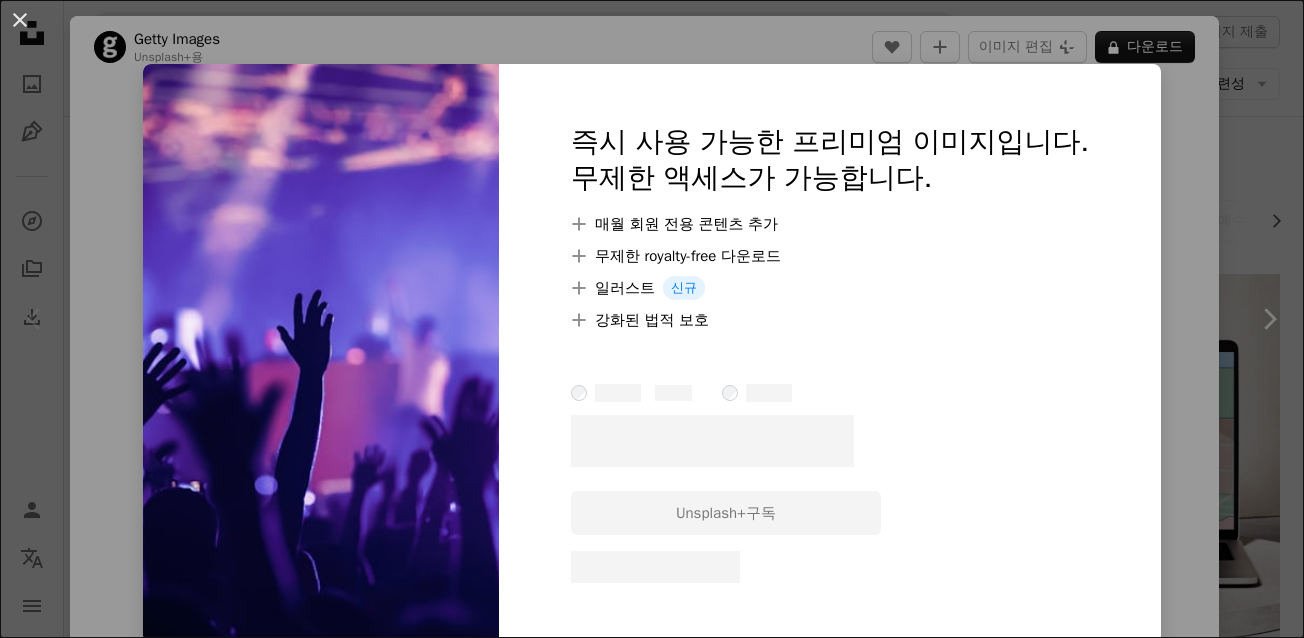 scroll, scrollTop: 100, scrollLeft: 0, axis: vertical 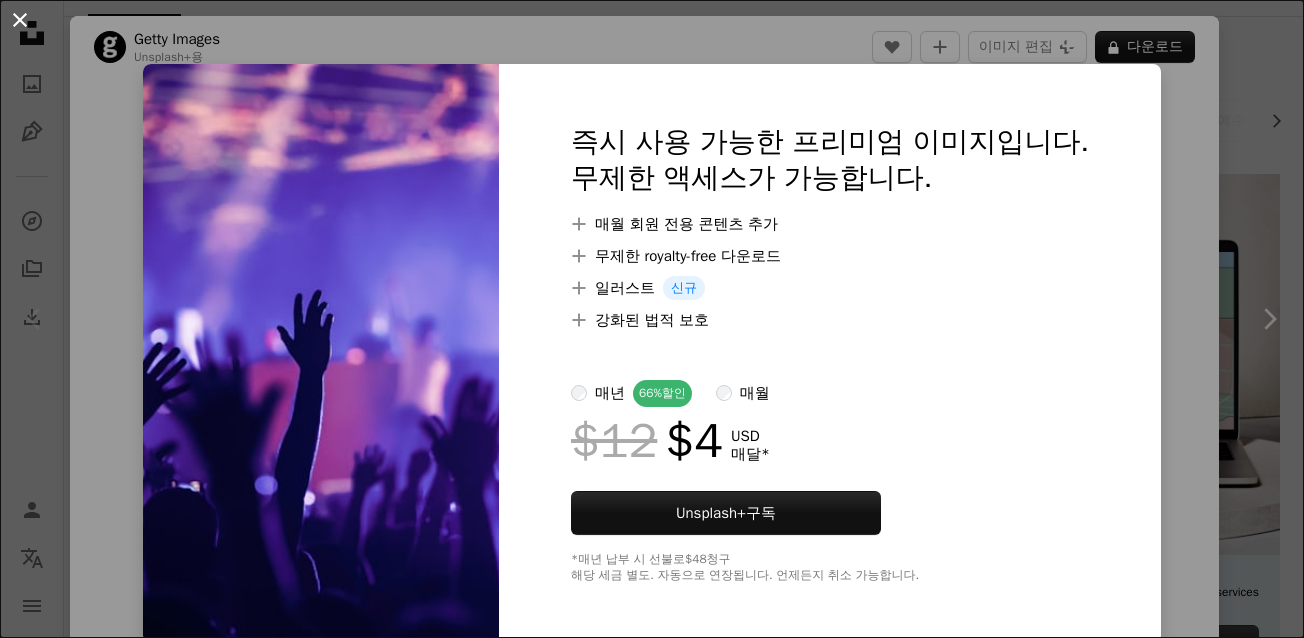click on "An X shape" at bounding box center (20, 20) 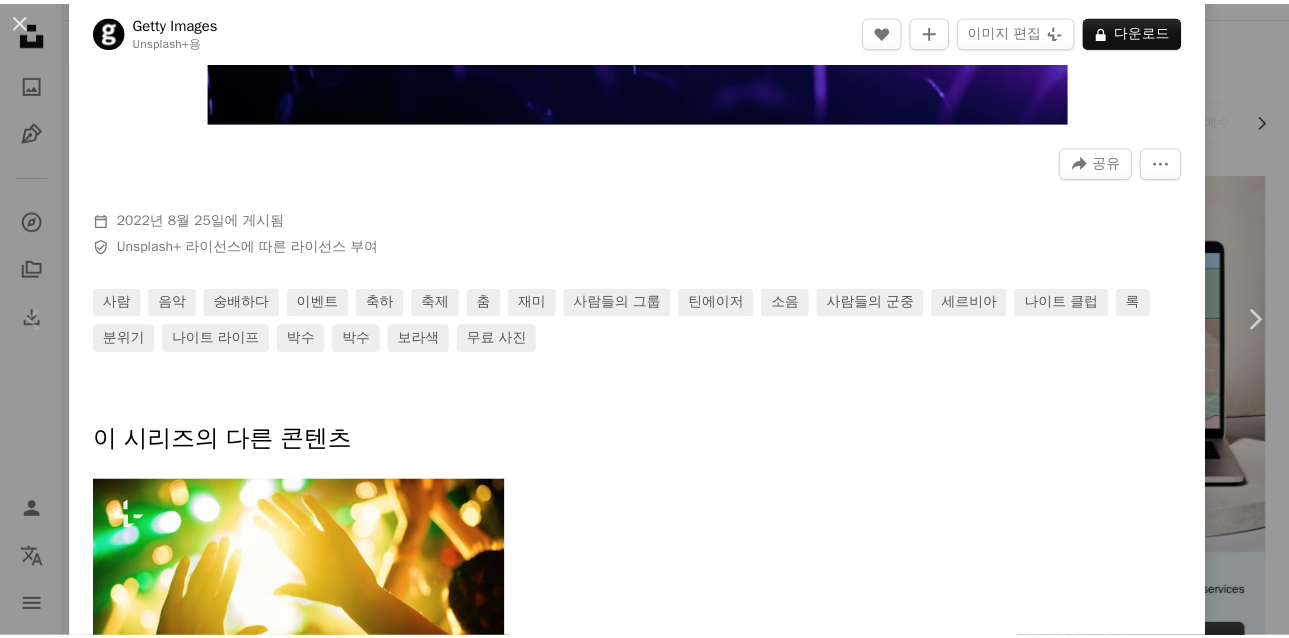 scroll, scrollTop: 400, scrollLeft: 0, axis: vertical 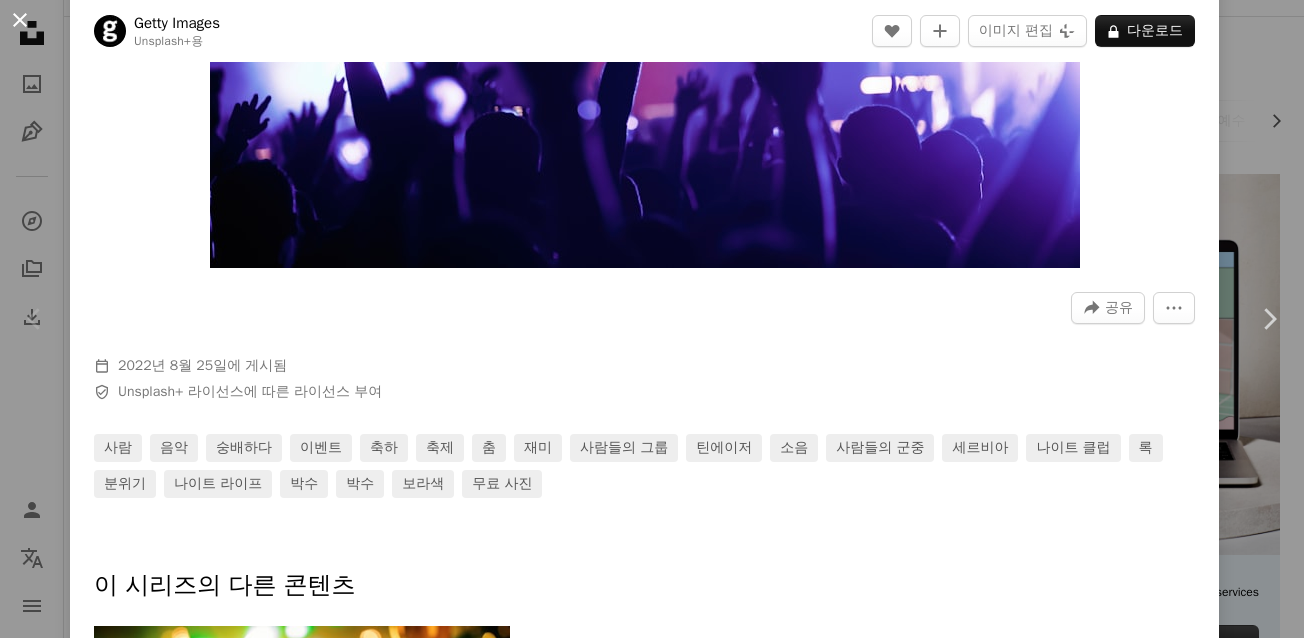 click on "An X shape" at bounding box center (20, 20) 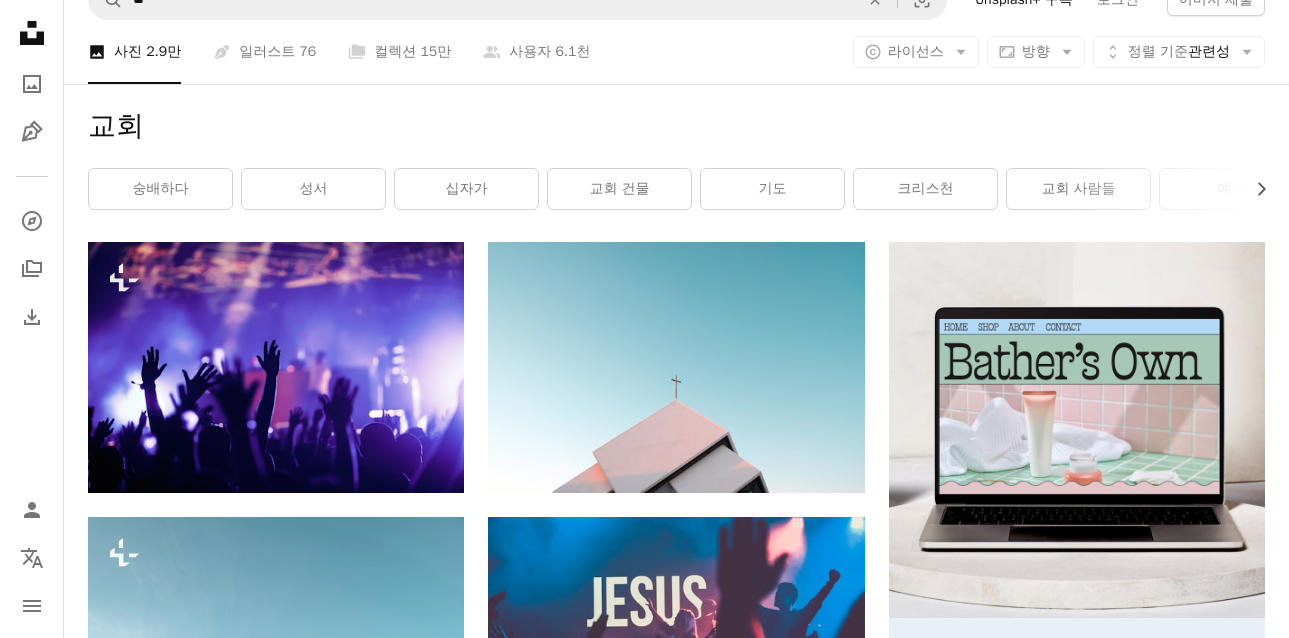 scroll, scrollTop: 0, scrollLeft: 0, axis: both 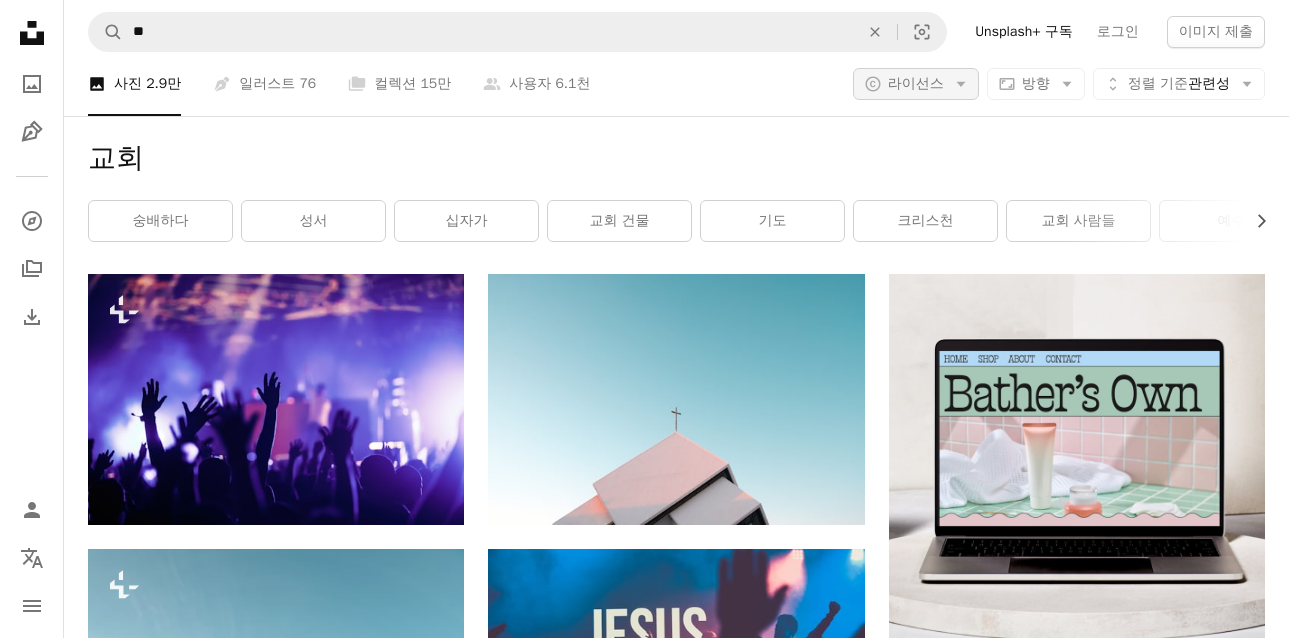 click on "A copyright icon © 라이선스 Arrow down" at bounding box center [916, 84] 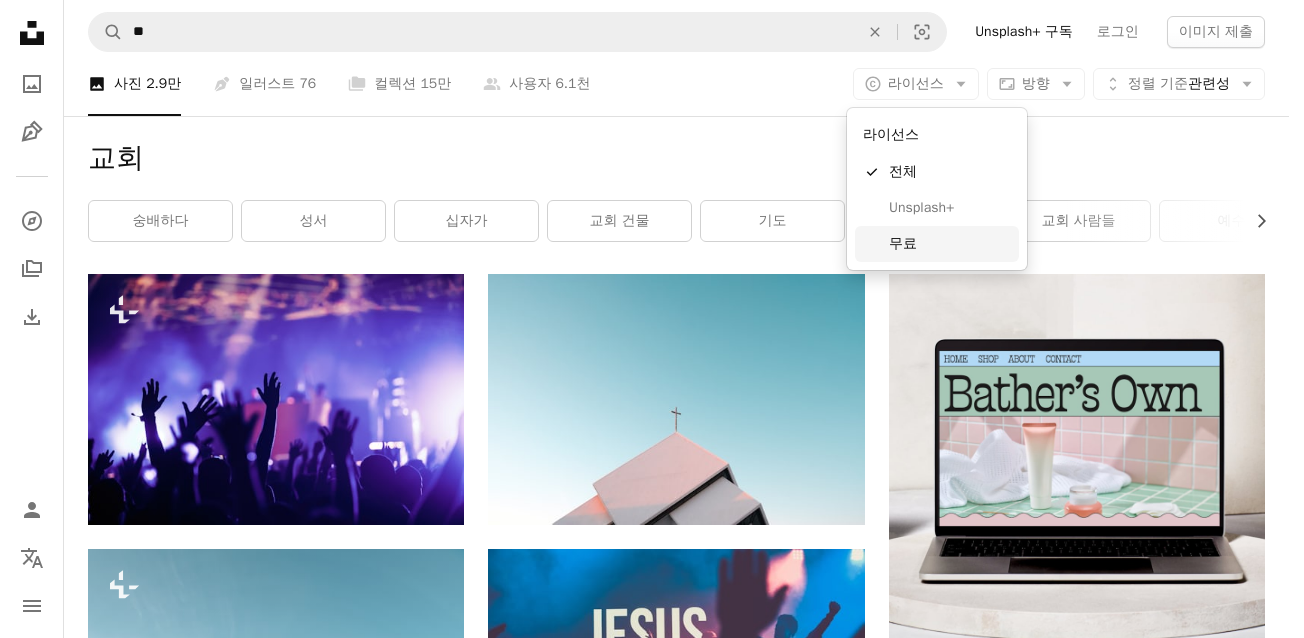 click on "무료" at bounding box center (950, 244) 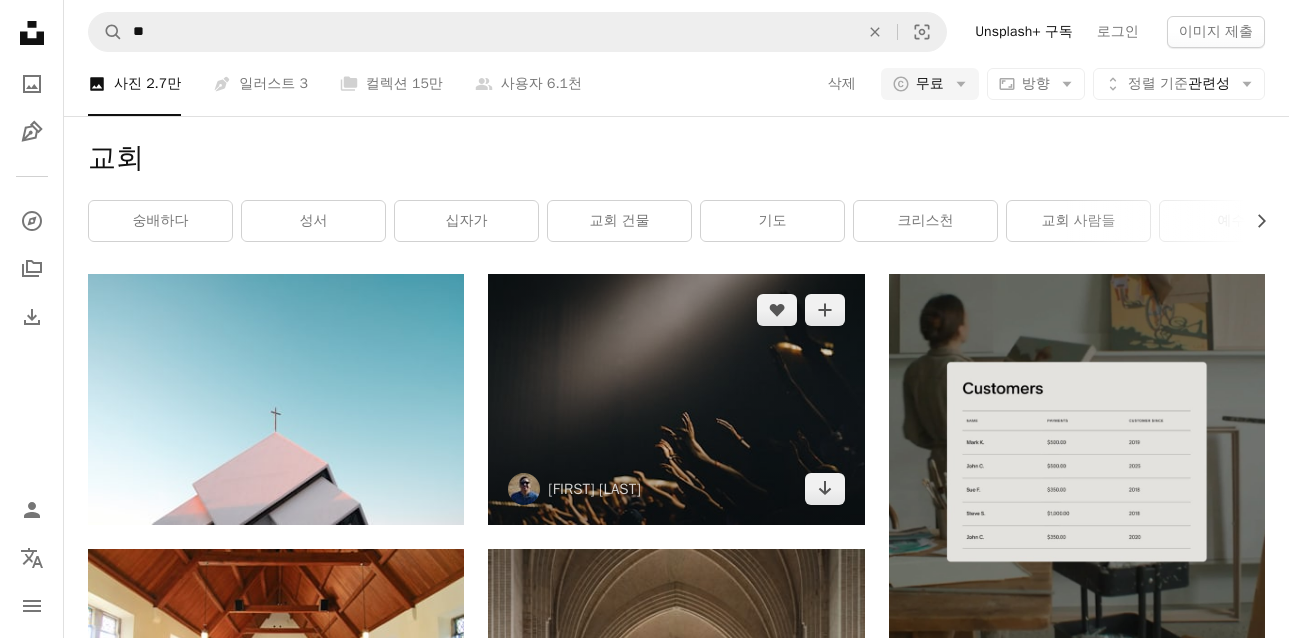 click at bounding box center (676, 399) 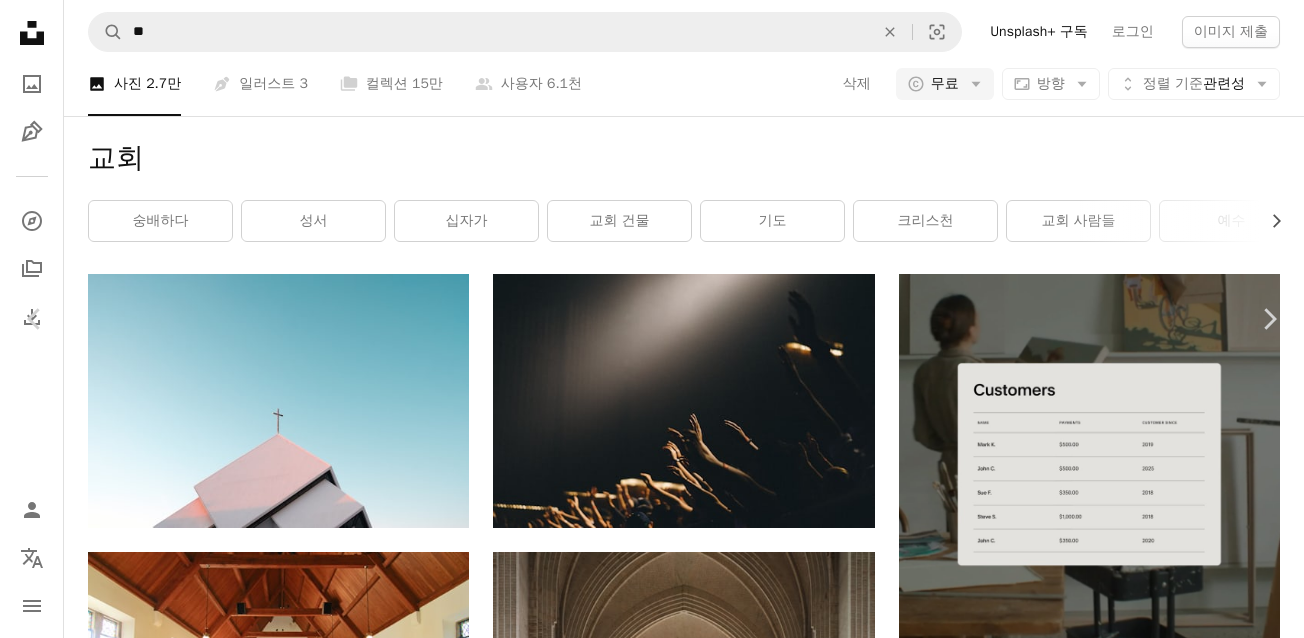 click on "Chevron down" 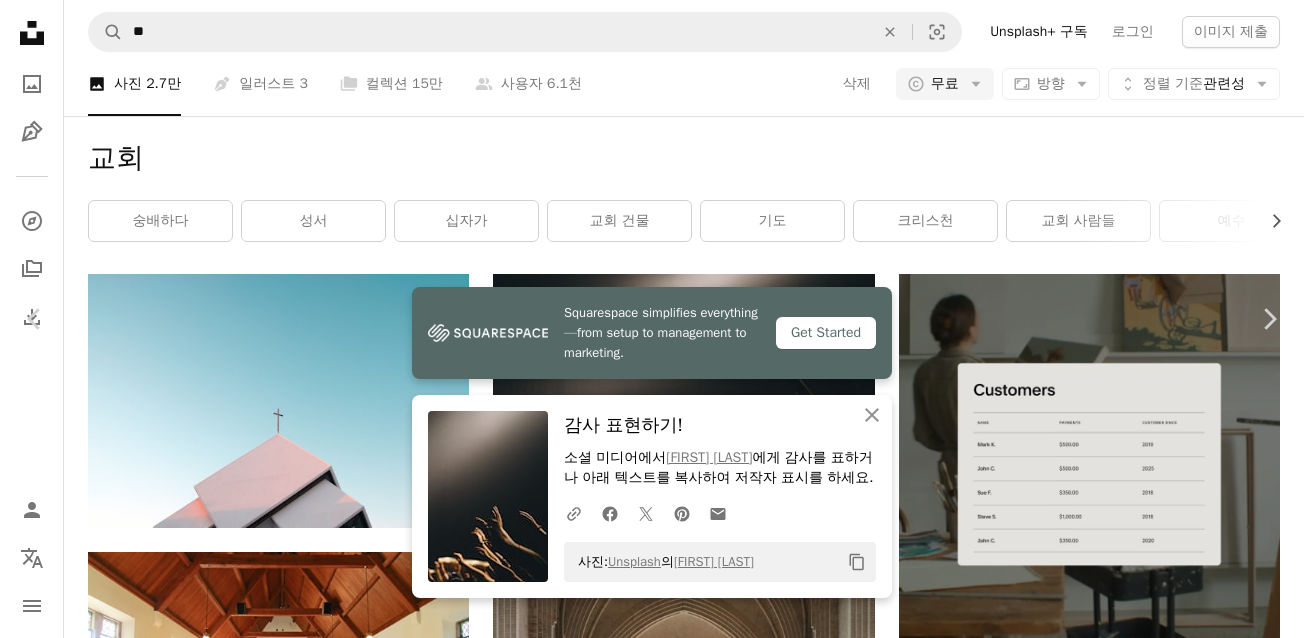 click on "An X shape" at bounding box center (20, 20) 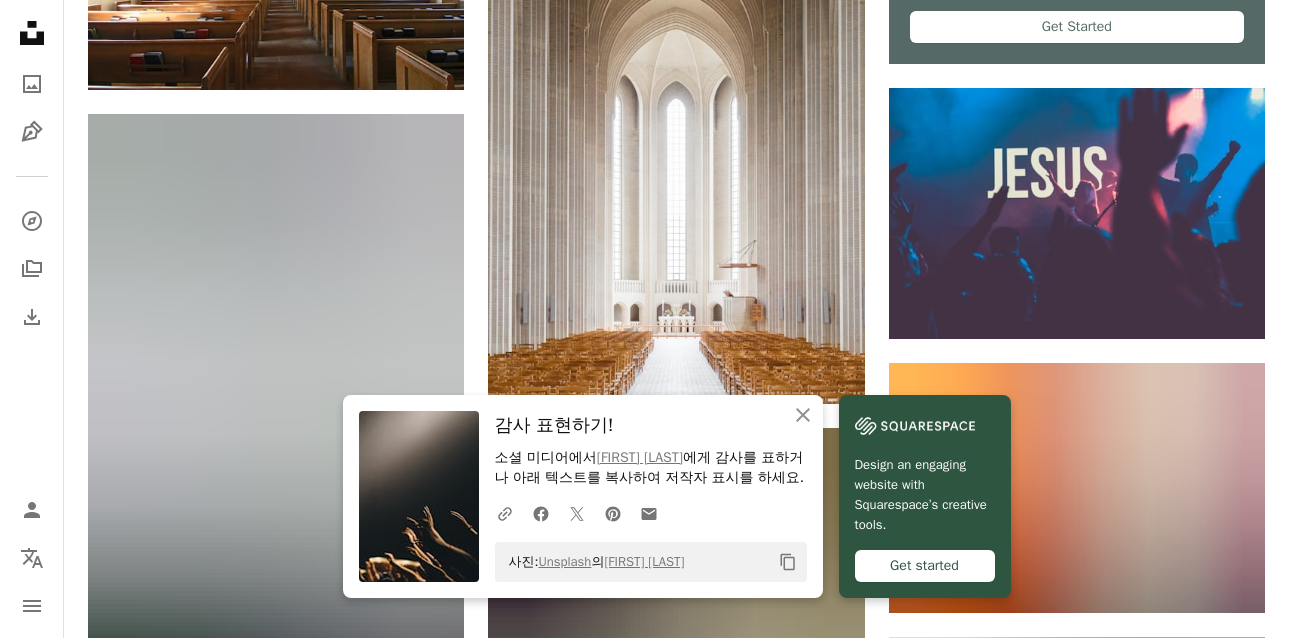 scroll, scrollTop: 1000, scrollLeft: 0, axis: vertical 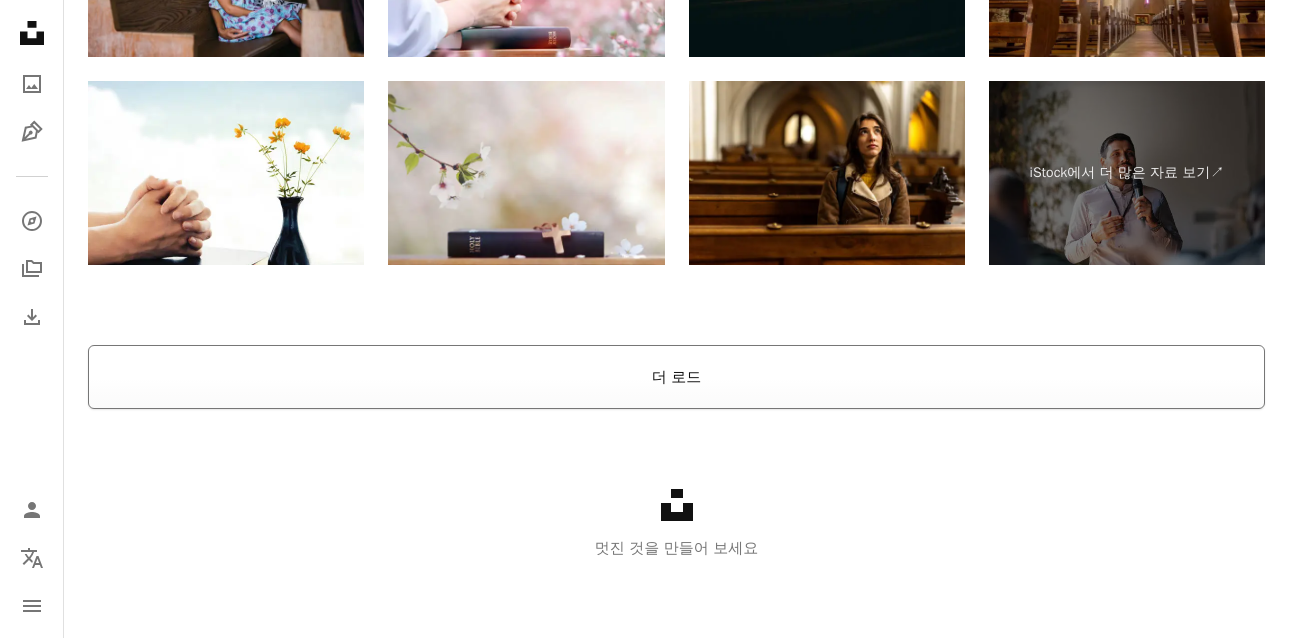 click on "더 로드" at bounding box center (676, 377) 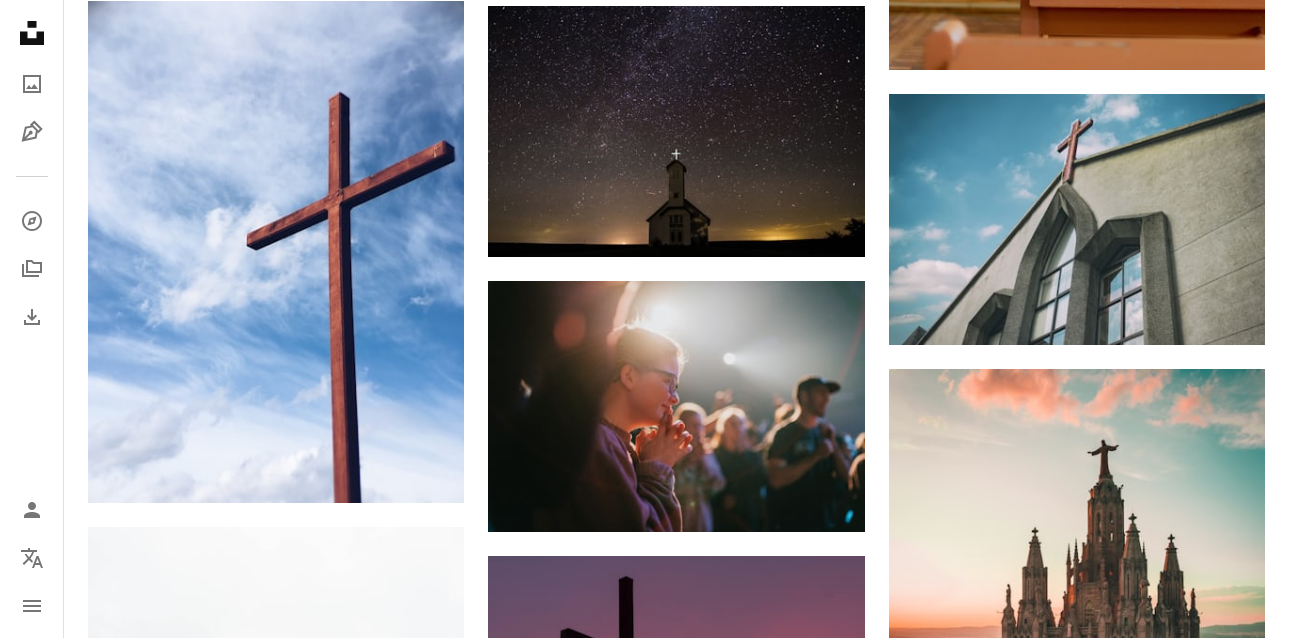 scroll, scrollTop: 3382, scrollLeft: 0, axis: vertical 